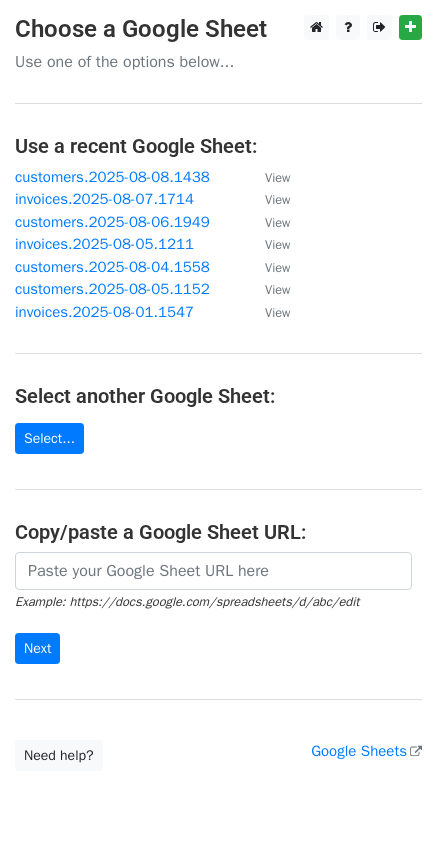 scroll, scrollTop: 0, scrollLeft: 0, axis: both 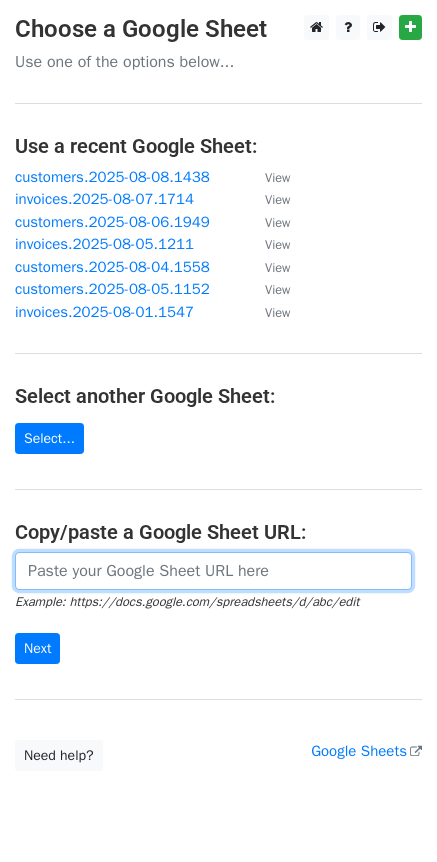 click at bounding box center [213, 571] 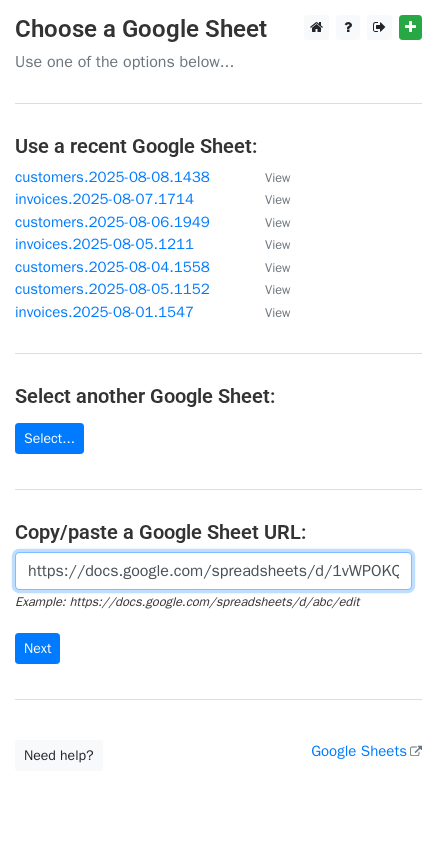 scroll, scrollTop: 0, scrollLeft: 457, axis: horizontal 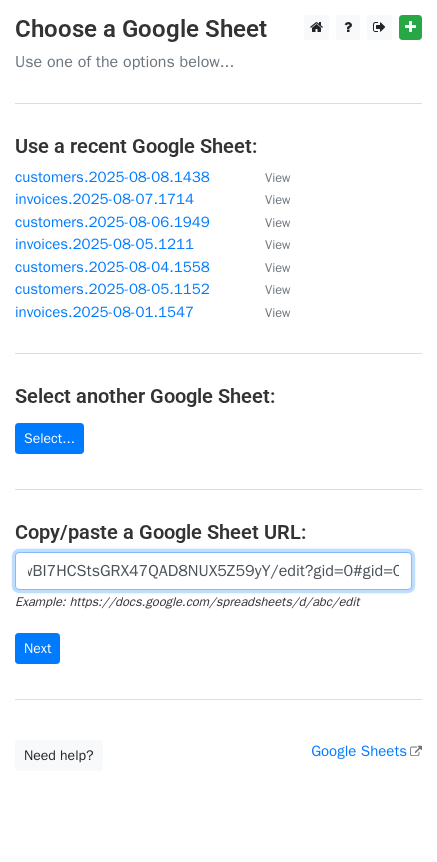 type on "https://docs.google.com/spreadsheets/d/1vWPOKQiMzegt_tBowBI7HCStsGRX47QAD8NUX5Z59yY/edit?gid=0#gid=0" 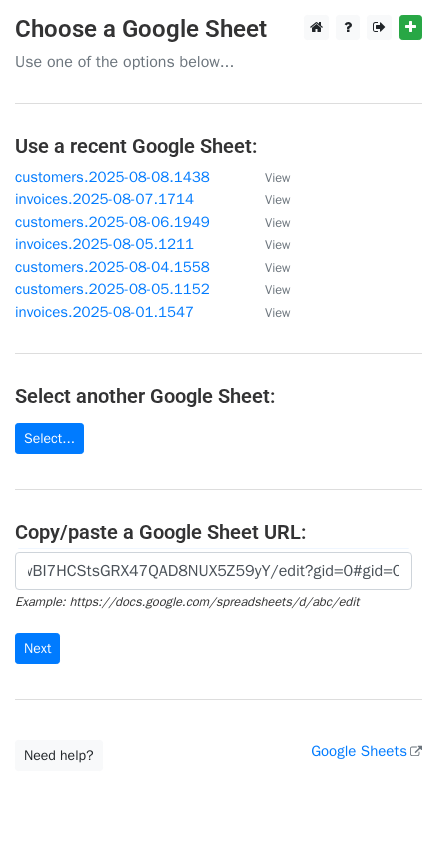 scroll, scrollTop: 0, scrollLeft: 0, axis: both 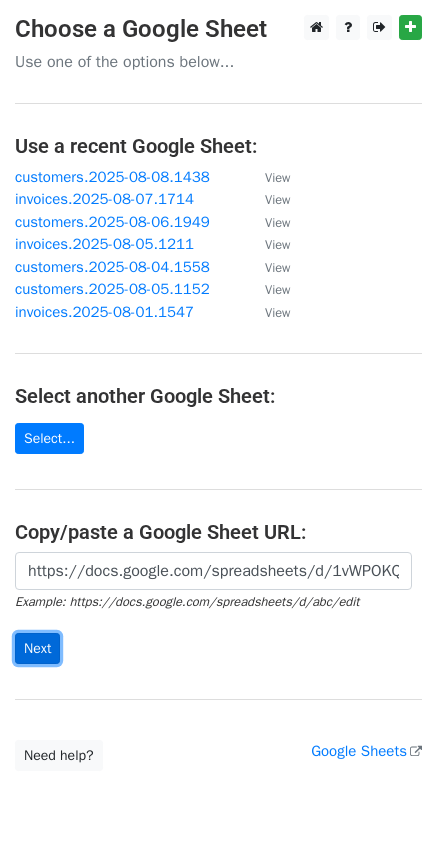 click on "Next" at bounding box center [37, 648] 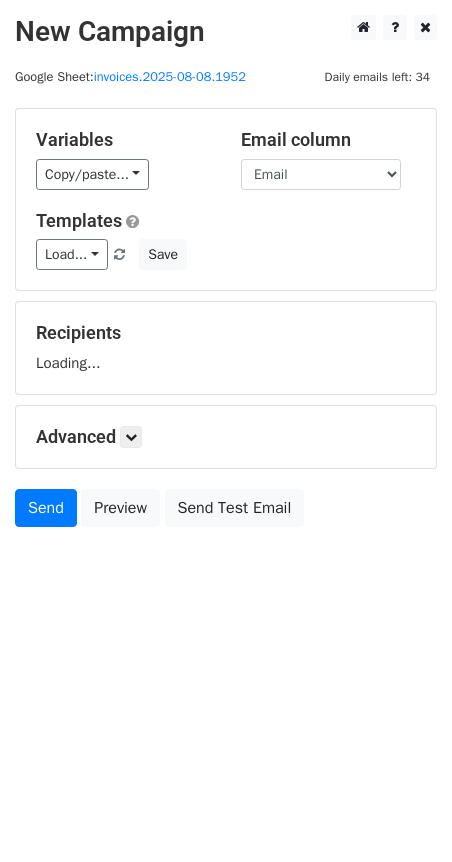 scroll, scrollTop: 0, scrollLeft: 0, axis: both 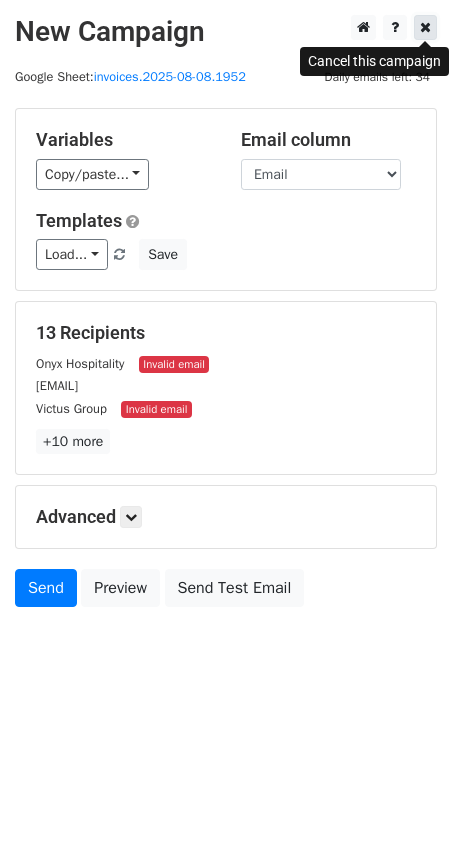 click at bounding box center (425, 27) 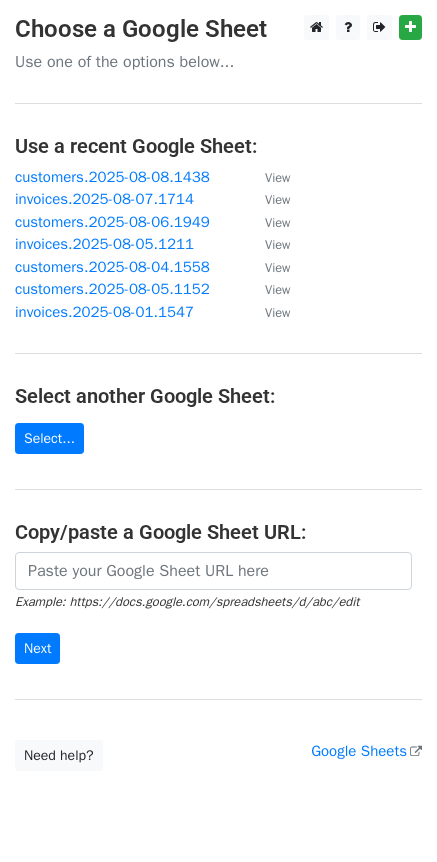 scroll, scrollTop: 0, scrollLeft: 0, axis: both 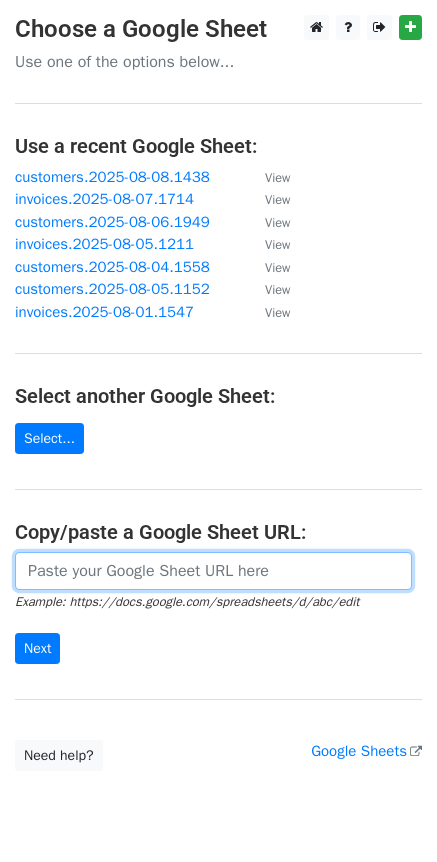 click at bounding box center [213, 571] 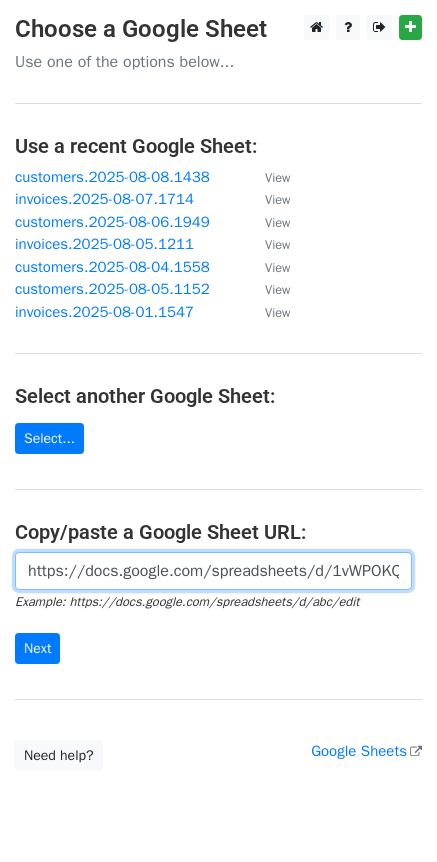 scroll, scrollTop: 0, scrollLeft: 595, axis: horizontal 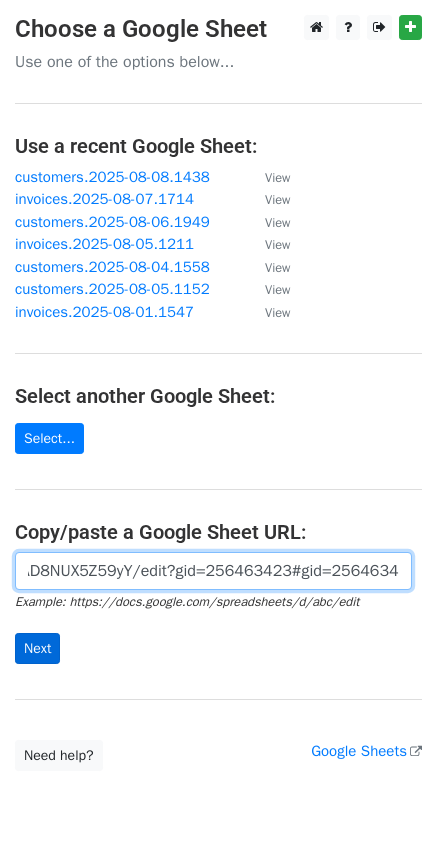 type on "https://docs.google.com/spreadsheets/d/1vWPOKQiMzegt_tBowBI7HCStsGRX47QAD8NUX5Z59yY/edit?gid=256463423#gid=256463423" 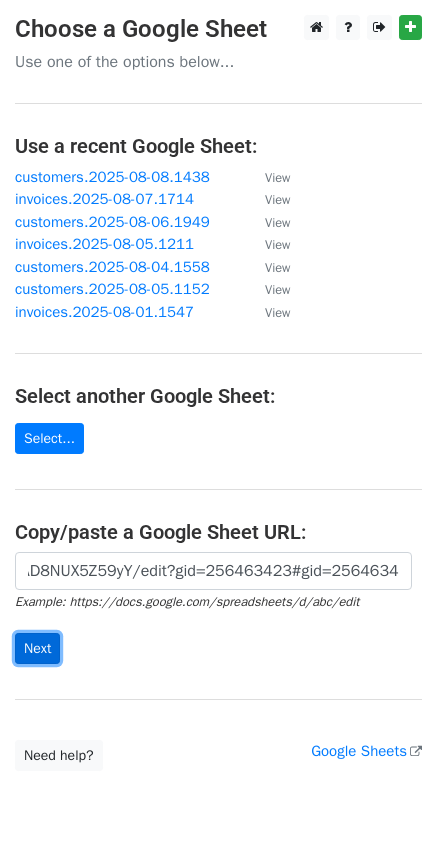 scroll, scrollTop: 0, scrollLeft: 0, axis: both 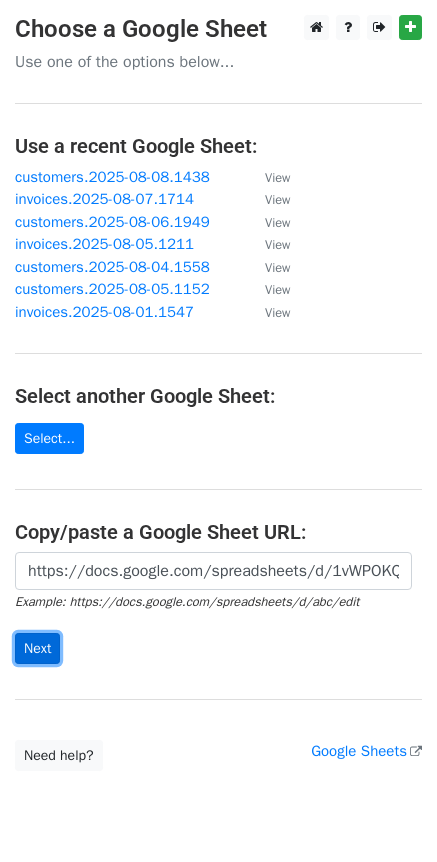 click on "Next" at bounding box center (37, 648) 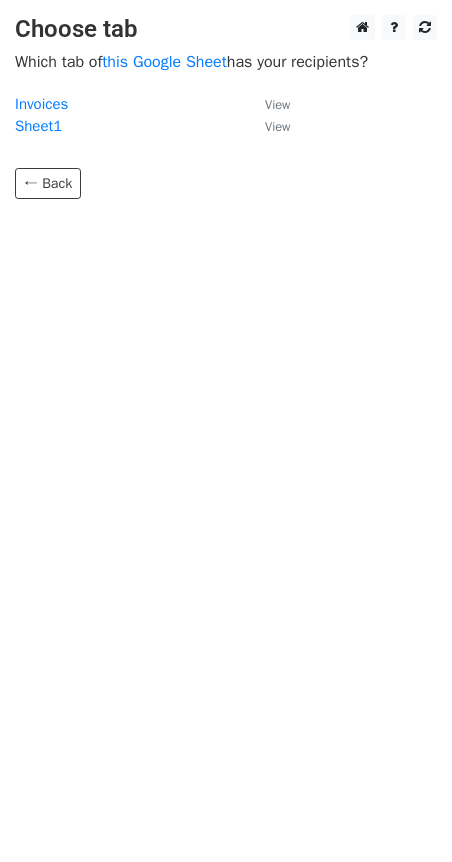 scroll, scrollTop: 0, scrollLeft: 0, axis: both 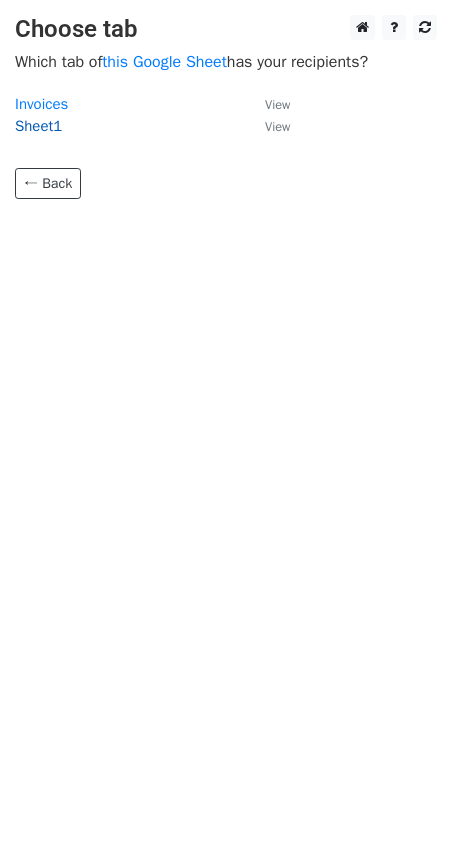 click on "Sheet1" at bounding box center [38, 126] 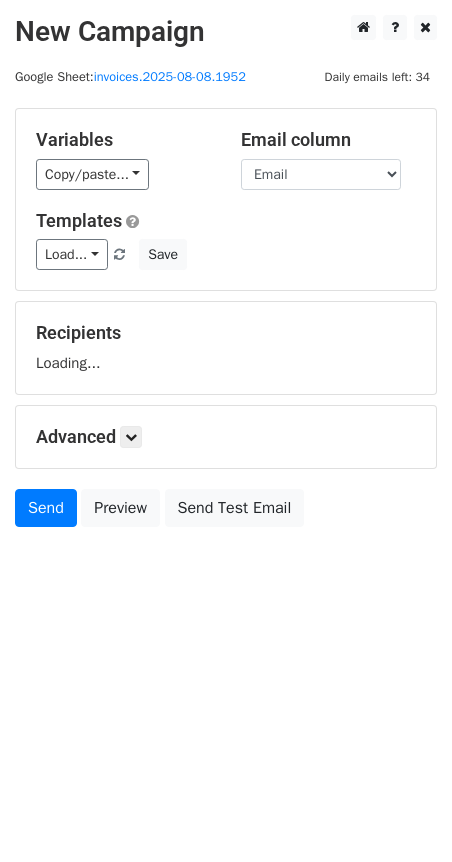 scroll, scrollTop: 0, scrollLeft: 0, axis: both 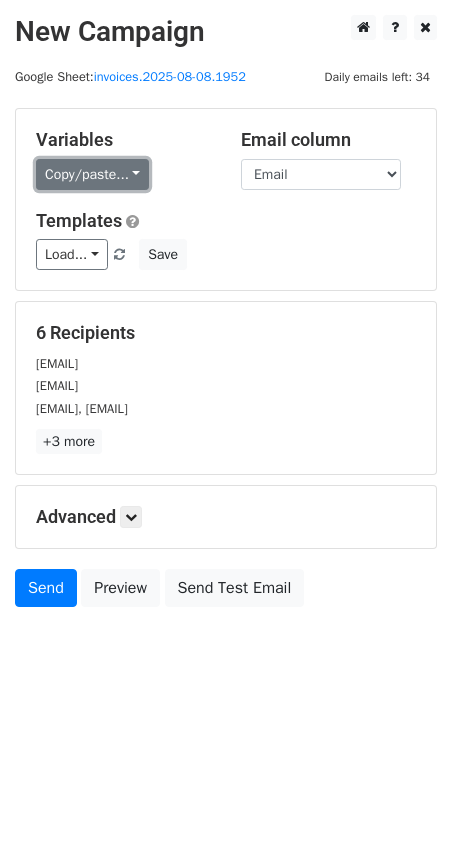 click on "Copy/paste..." at bounding box center (92, 174) 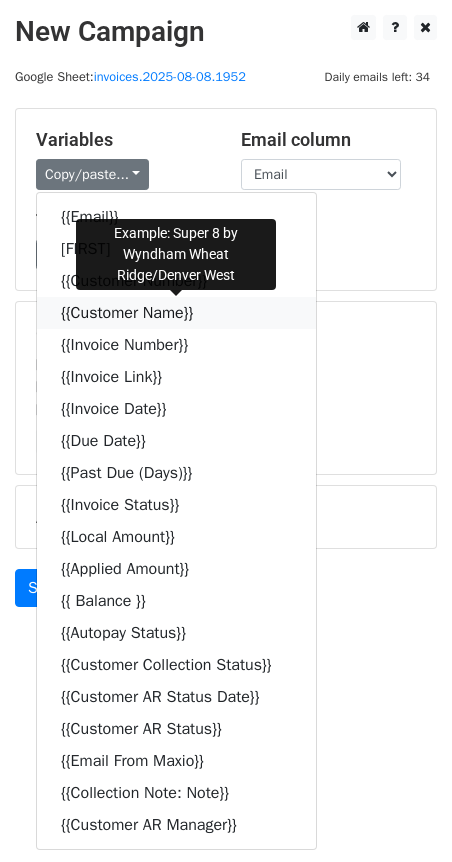 click at bounding box center (206, 312) 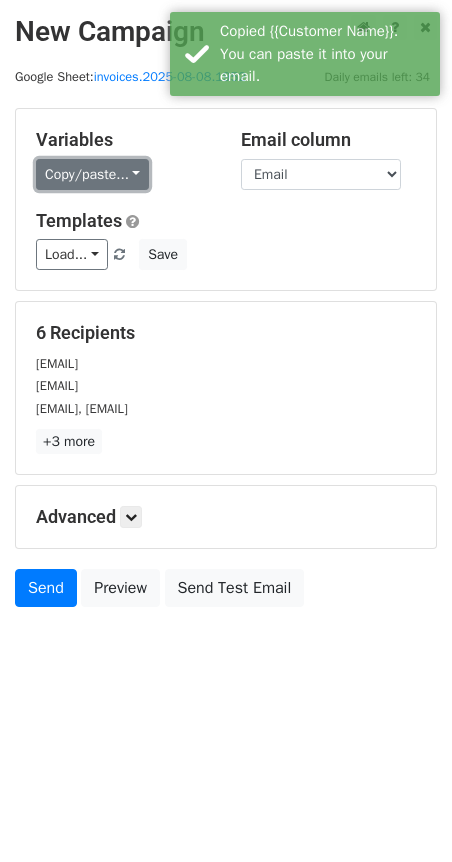 click on "Copy/paste..." at bounding box center [92, 174] 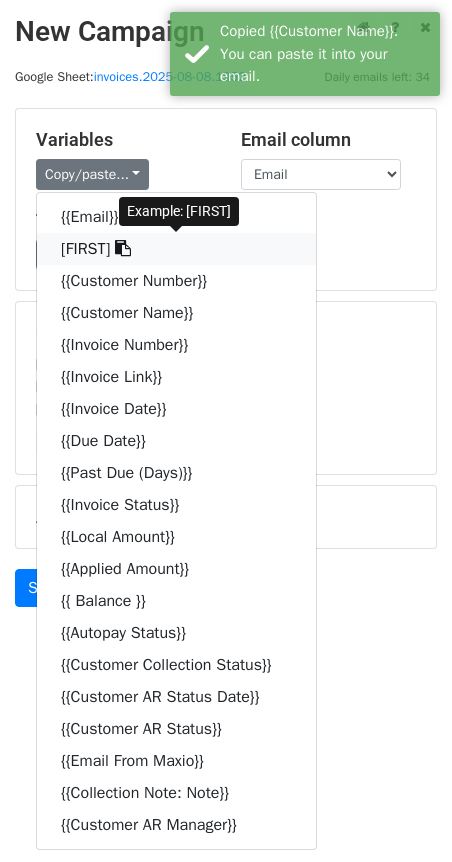 click at bounding box center [123, 248] 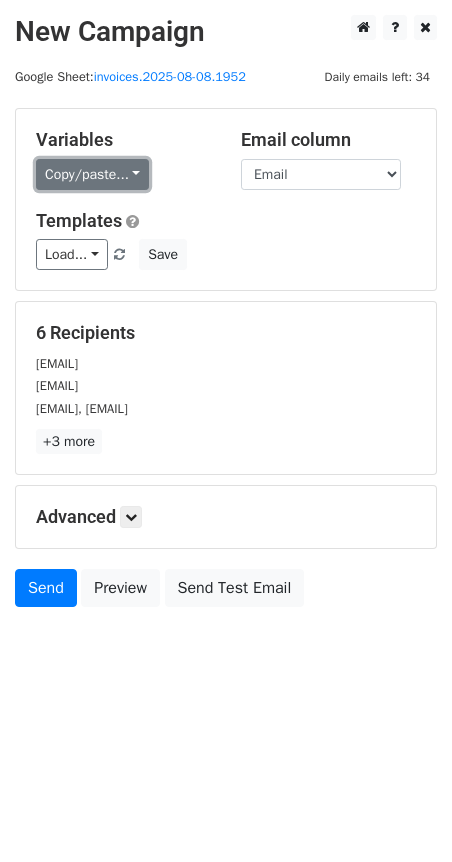 click on "Copy/paste..." at bounding box center (92, 174) 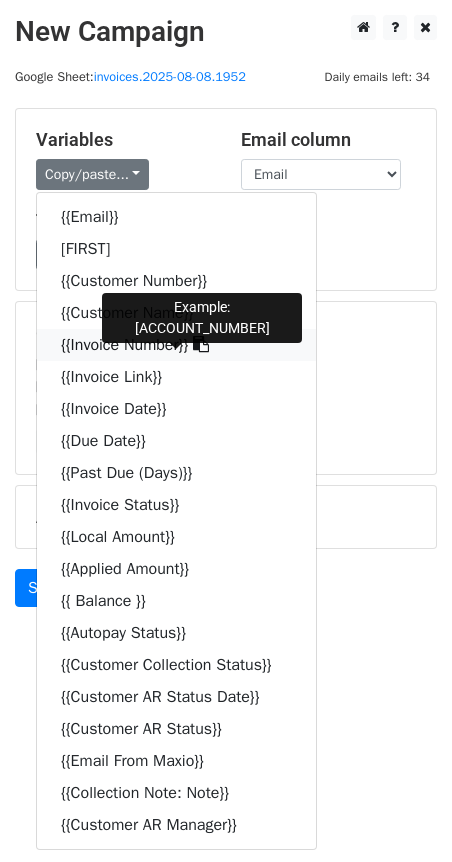 click at bounding box center (201, 344) 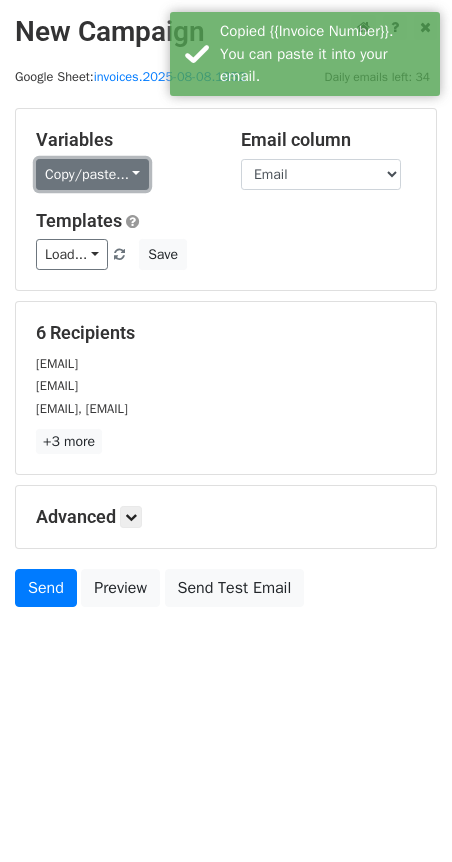 click on "Copy/paste..." at bounding box center (92, 174) 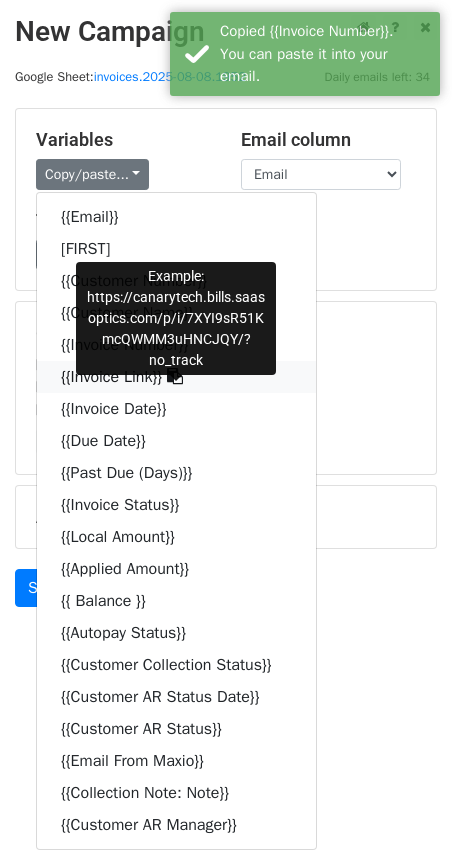 click at bounding box center [175, 376] 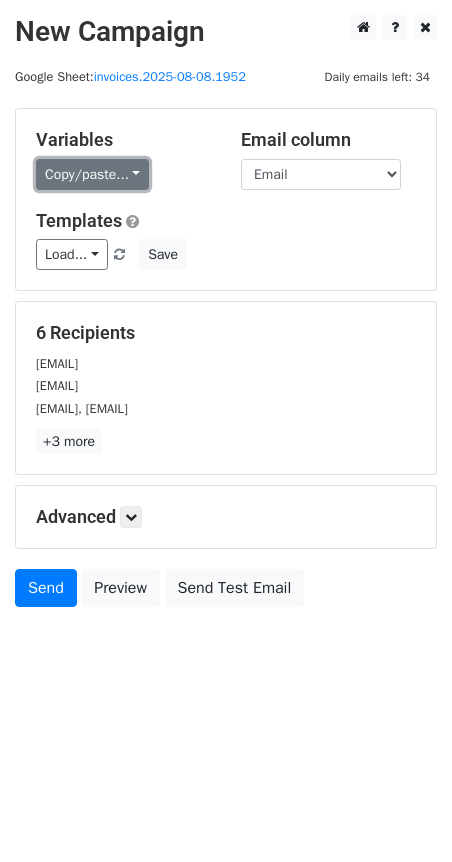 click on "Copy/paste..." at bounding box center [92, 174] 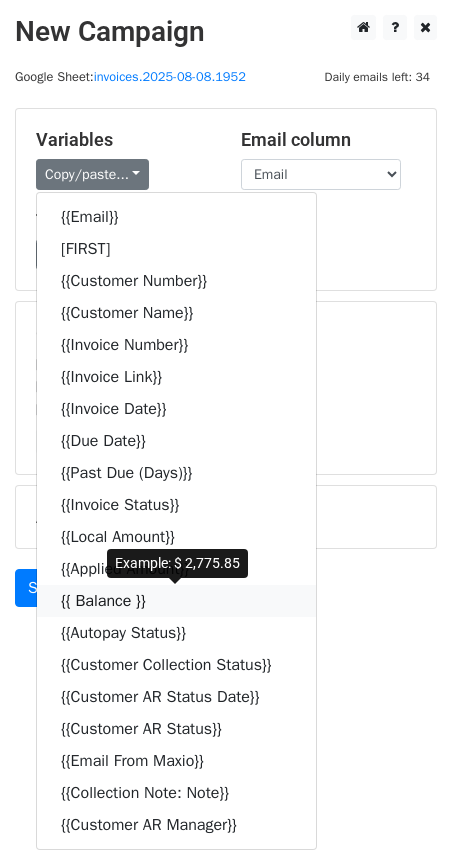 drag, startPoint x: 152, startPoint y: 600, endPoint x: 119, endPoint y: 600, distance: 33 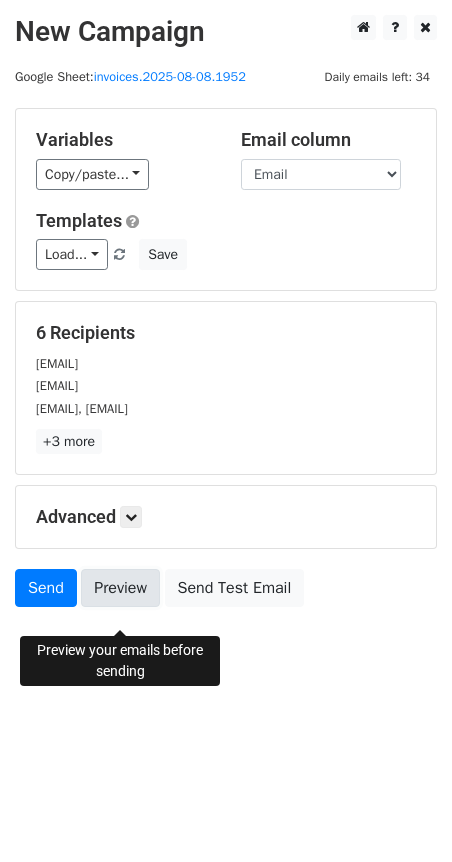 click on "Preview" at bounding box center [120, 588] 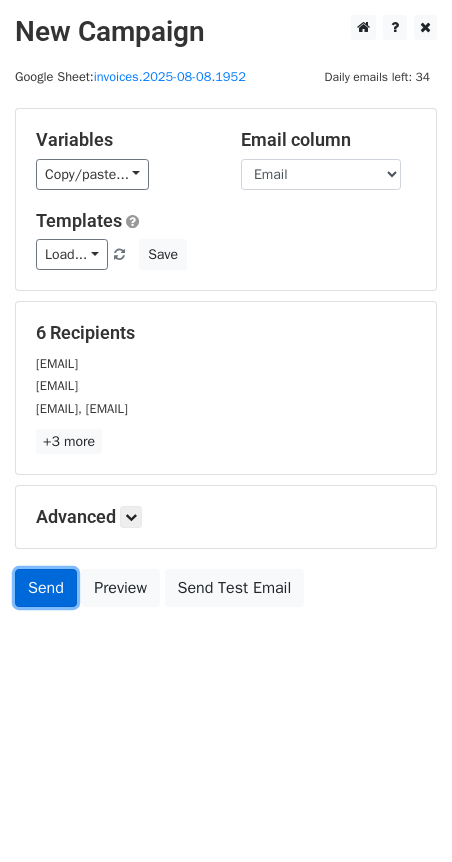 click on "Send" at bounding box center [46, 588] 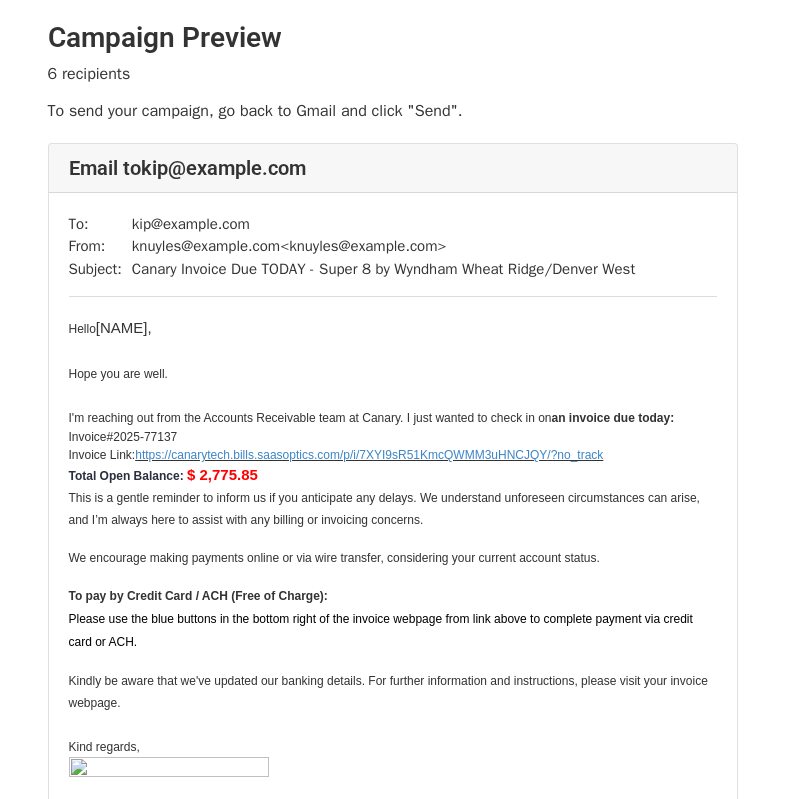 scroll, scrollTop: 144, scrollLeft: 0, axis: vertical 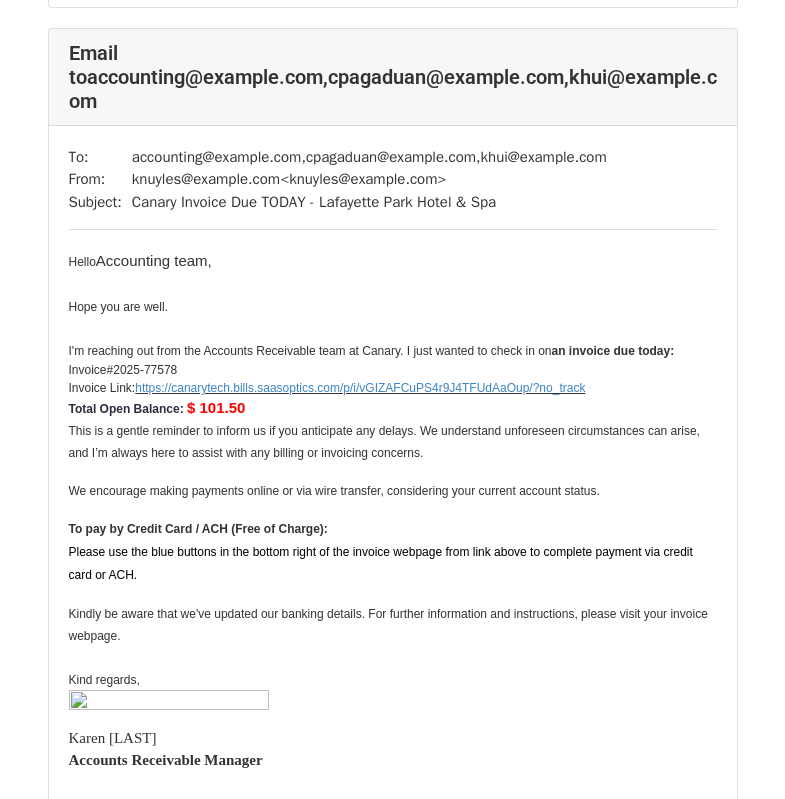 click on "Email to
kip@example.com
To:
kip@example.com
From:
knuyles@example.com  < knuyles@example.com >
Subject:
Canary Invoice Due TODAY - Super 8 by Wyndham Wheat Ridge/Denver West
Hello  [NAME] ,
Hope you are well.
I'm reaching out from the Accounts Receivable team at Canary. I just wanted to check in on  an invoice due today:
Invoice#  2025-77137 Invoice Link:  https://canarytech.bills.saasoptics.com/p/i/7XYI9sR51KmcQWMM3uHNCJQY/?no_track
Total Open Balance:    $ 2,775.85
This is a gentle reminder to inform us if you anticipate any delays. We understand unforeseen circumstances can arise, and I’m always here to assist with any billing or invoicing concerns.
To pay by Credit Card / ACH (Free of Charge):" at bounding box center (392, -1610) 